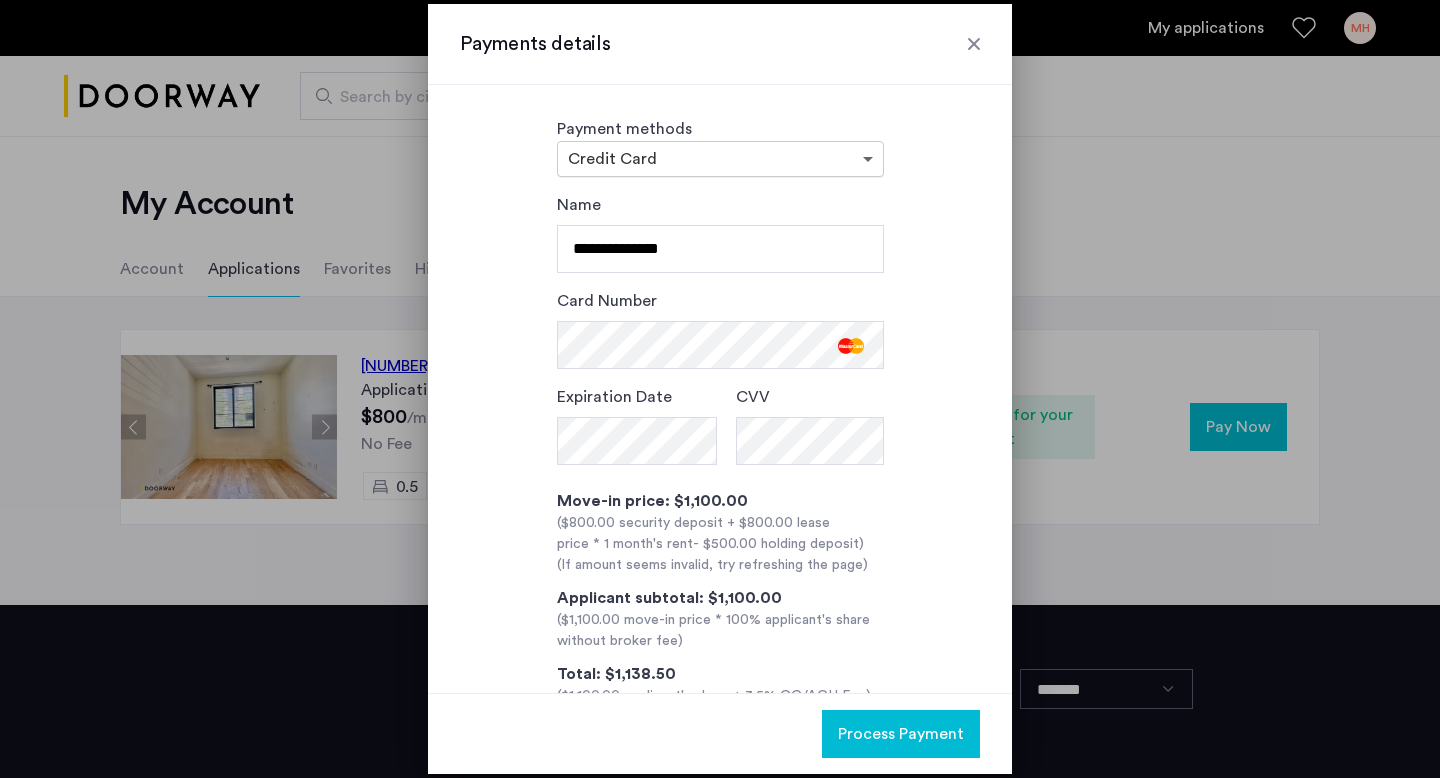 scroll, scrollTop: 0, scrollLeft: 0, axis: both 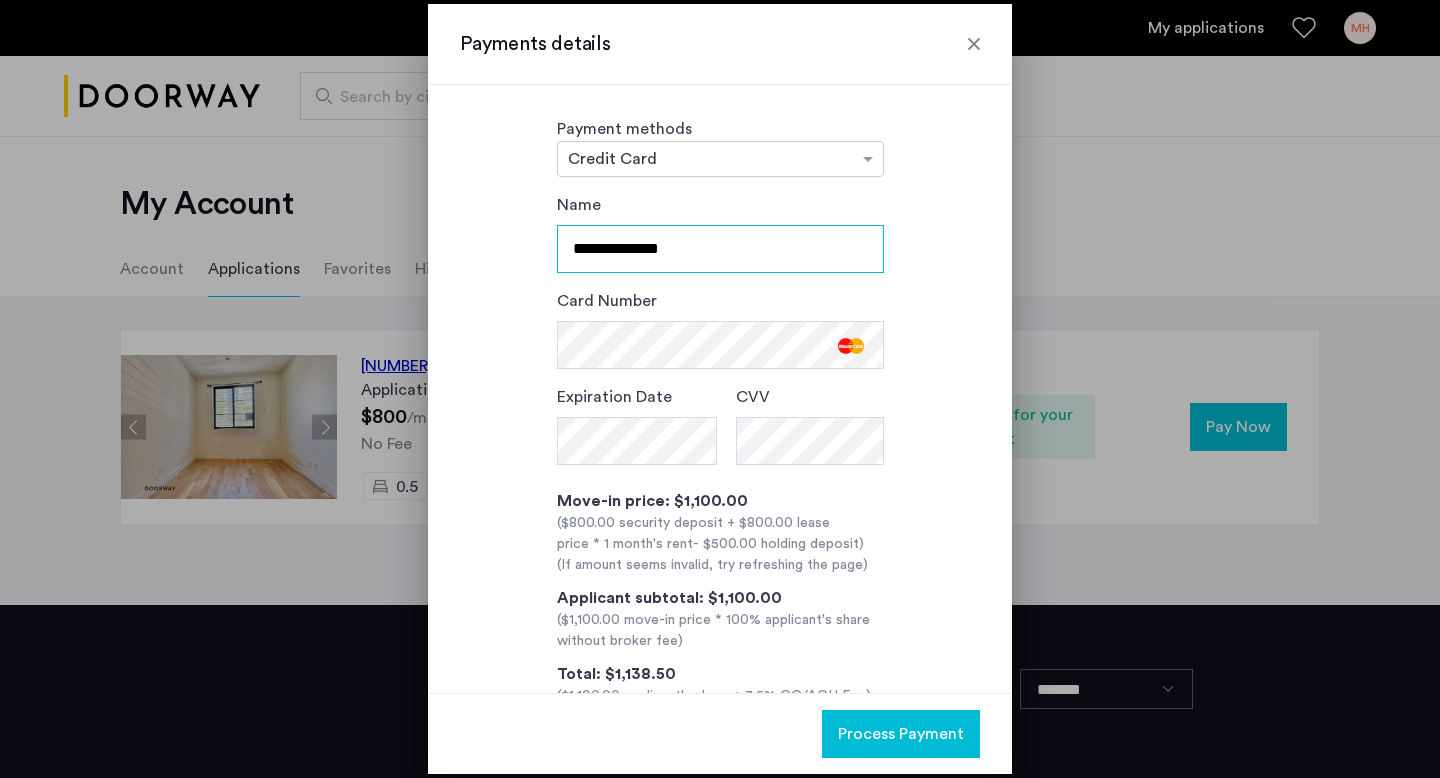 click on "**********" at bounding box center [720, 249] 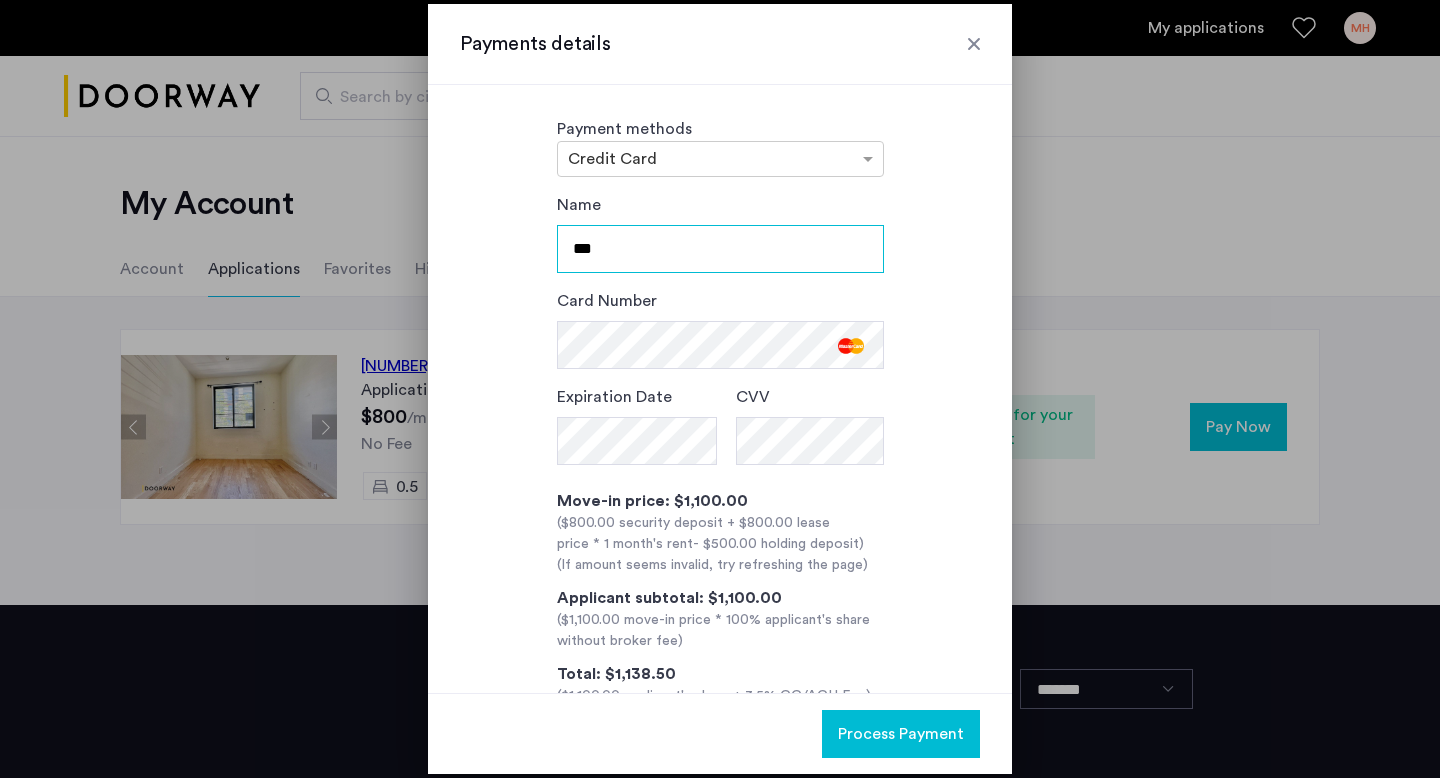 type on "**********" 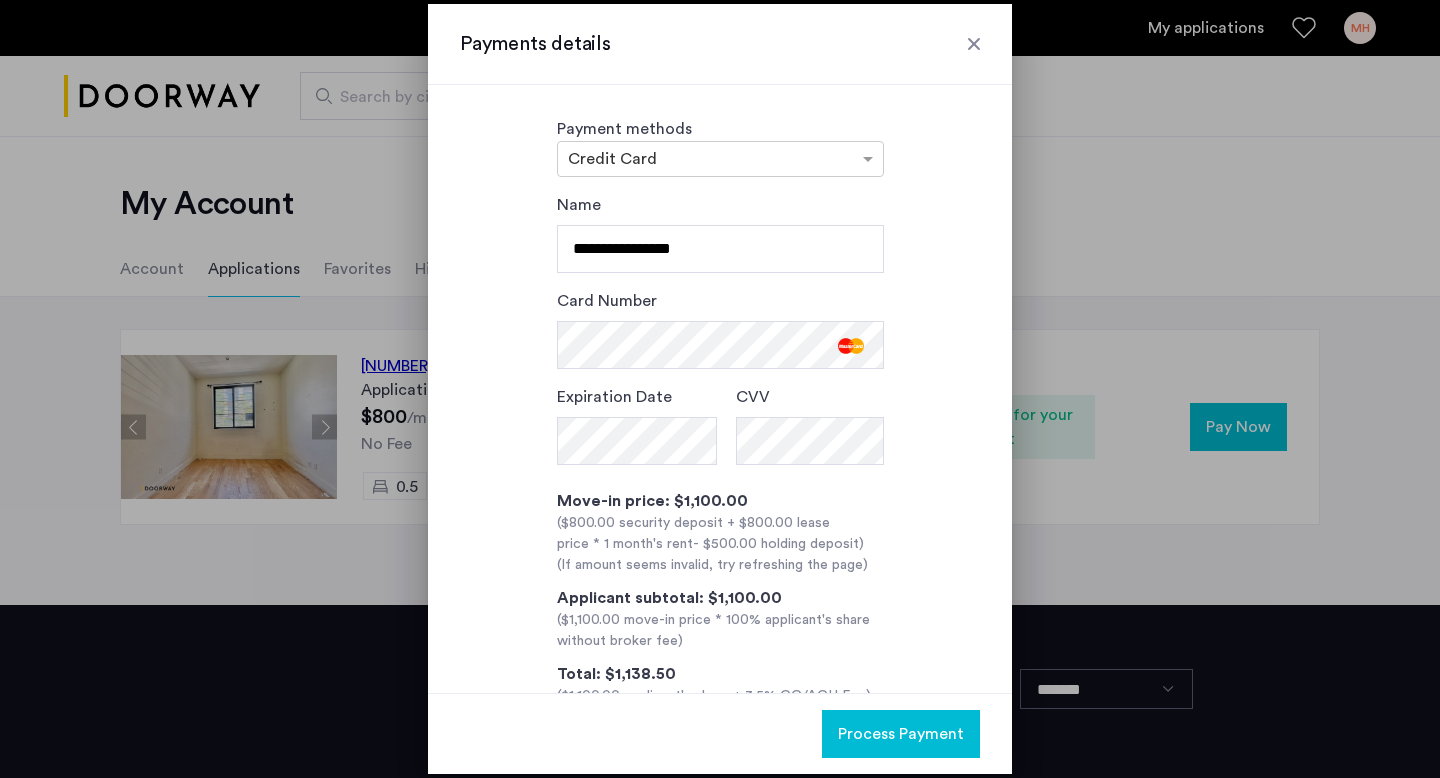 click on "**********" at bounding box center (720, 450) 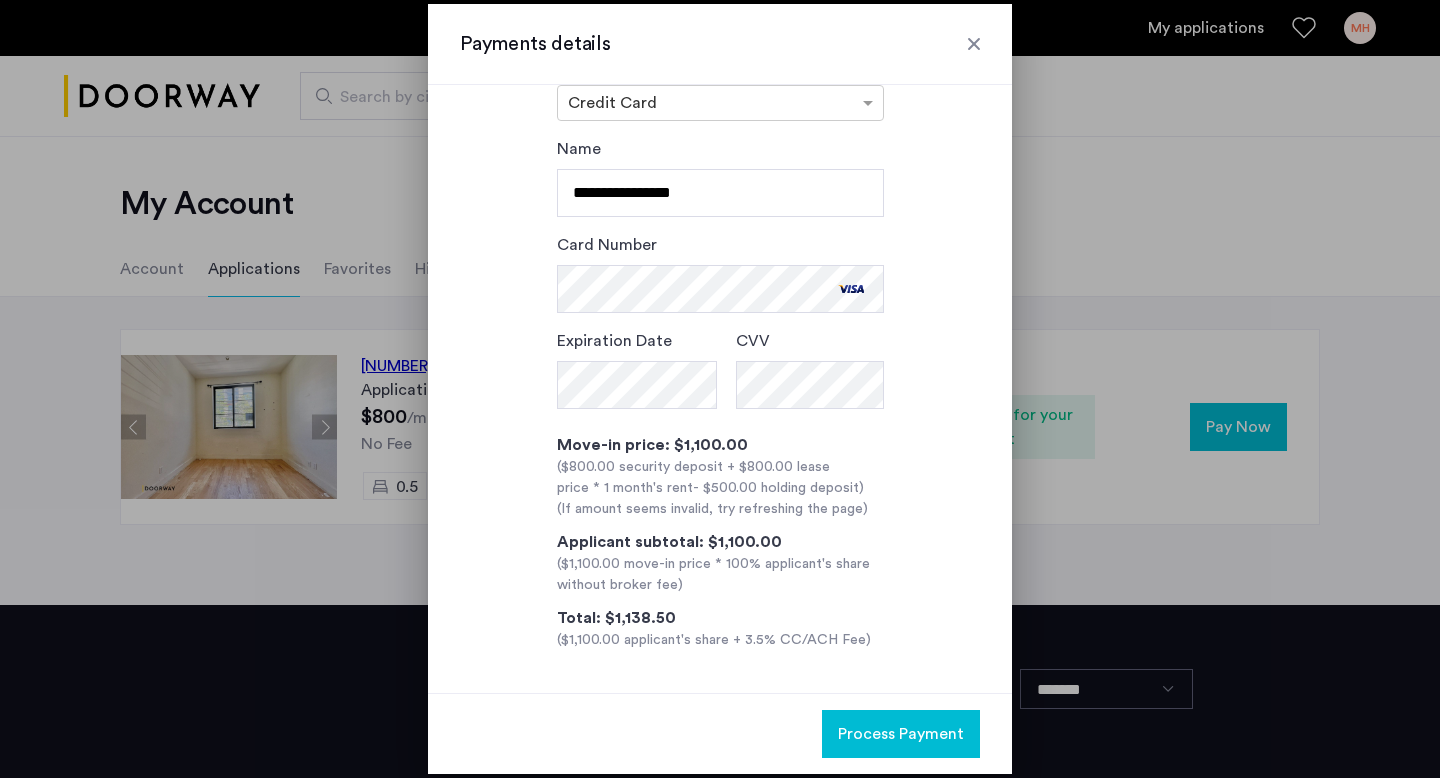 click on "**********" at bounding box center [720, 394] 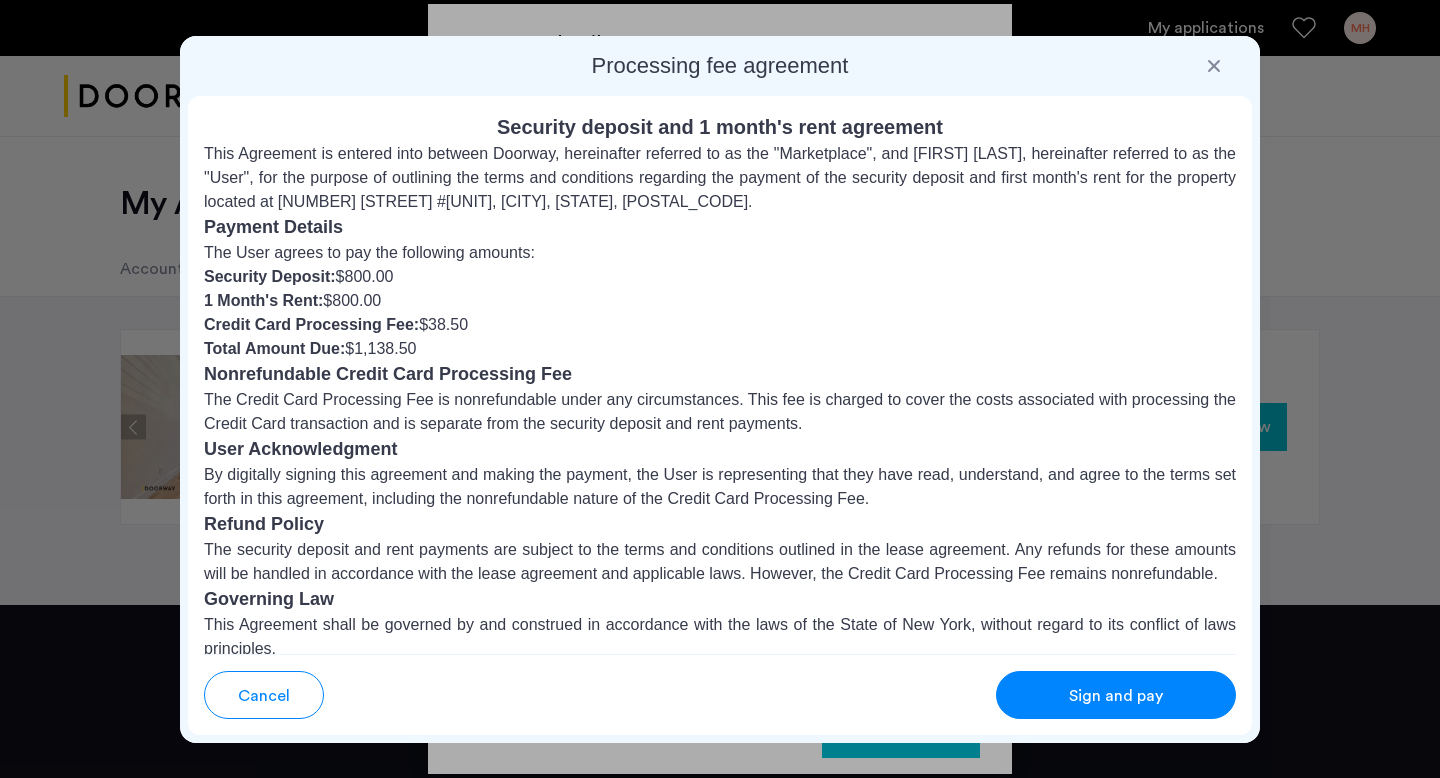 click on "Sign and pay" at bounding box center (1116, 696) 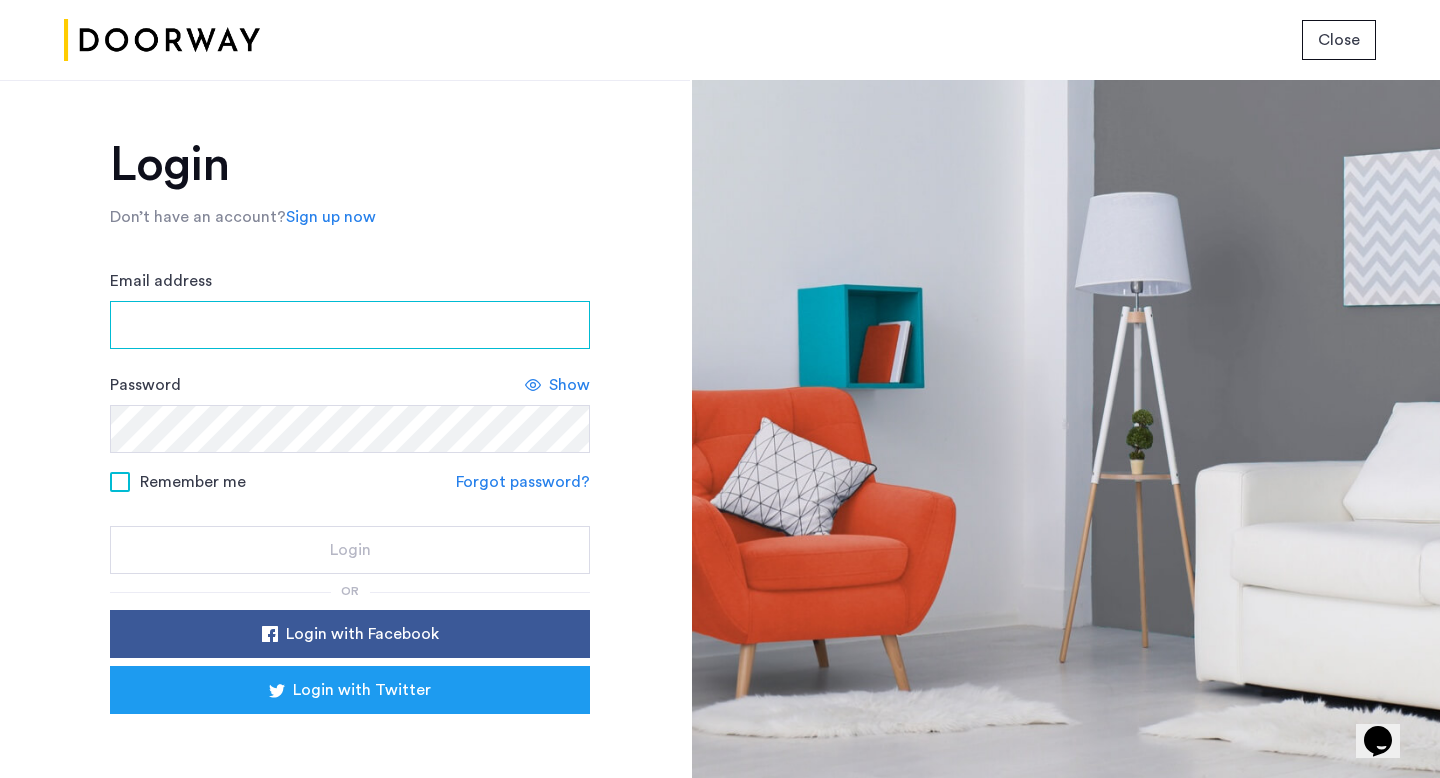 type on "**********" 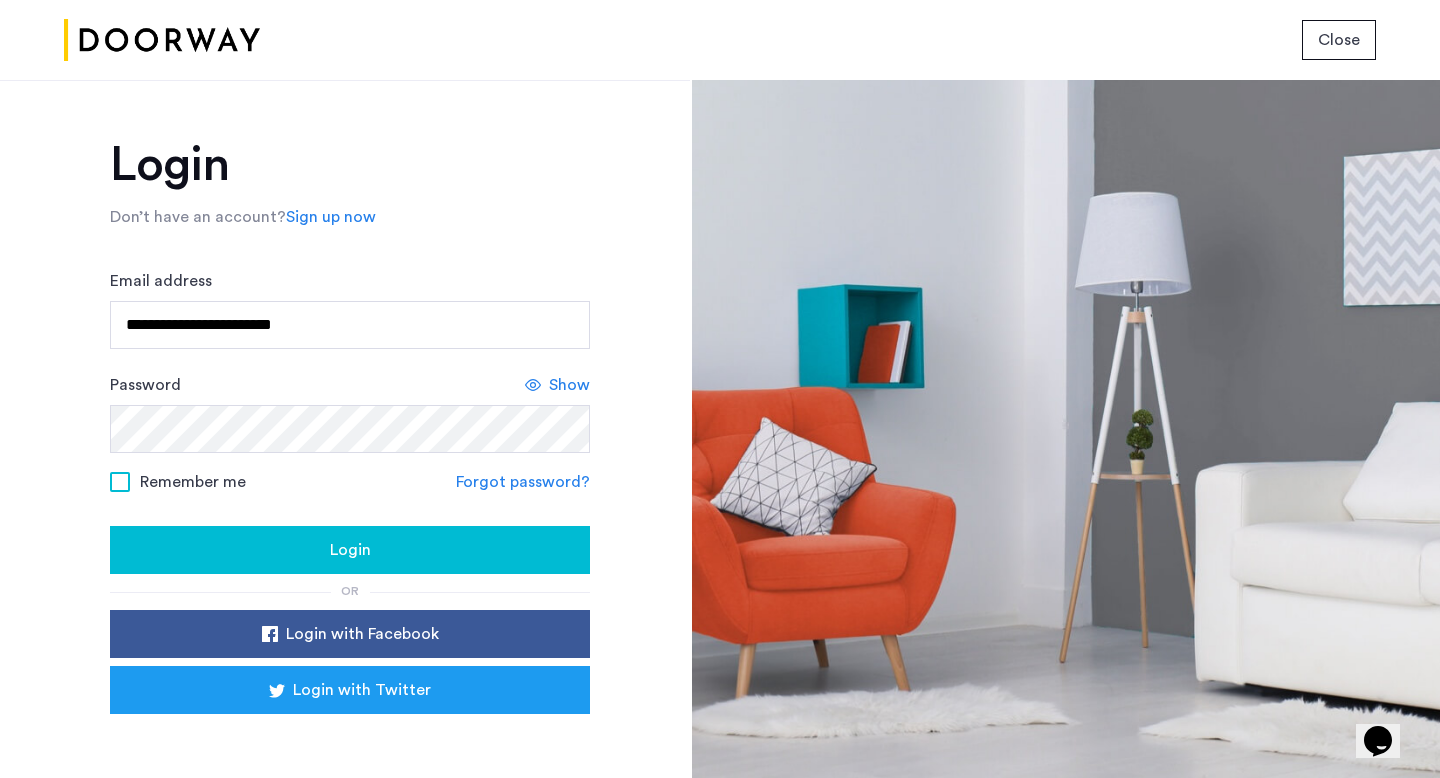 click on "Login" 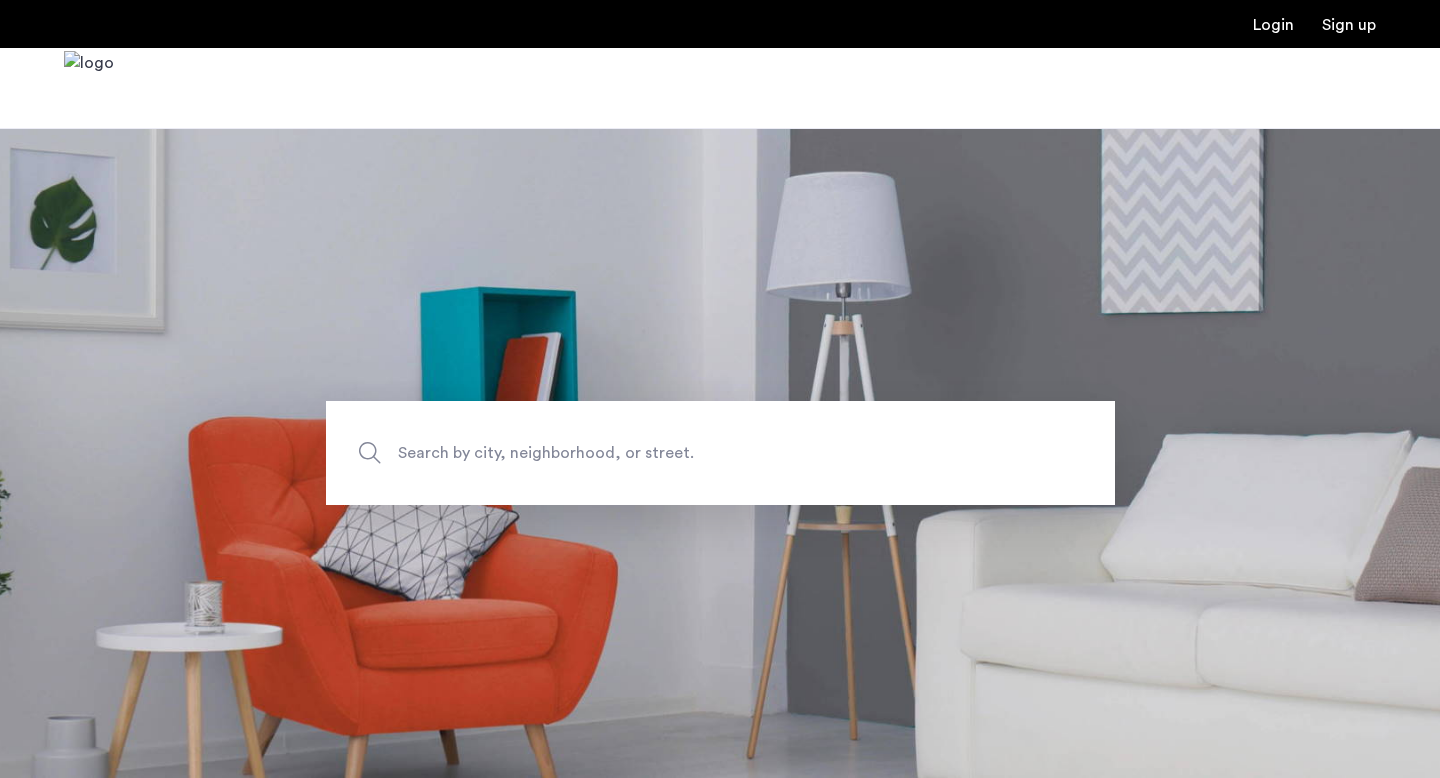 scroll, scrollTop: 0, scrollLeft: 0, axis: both 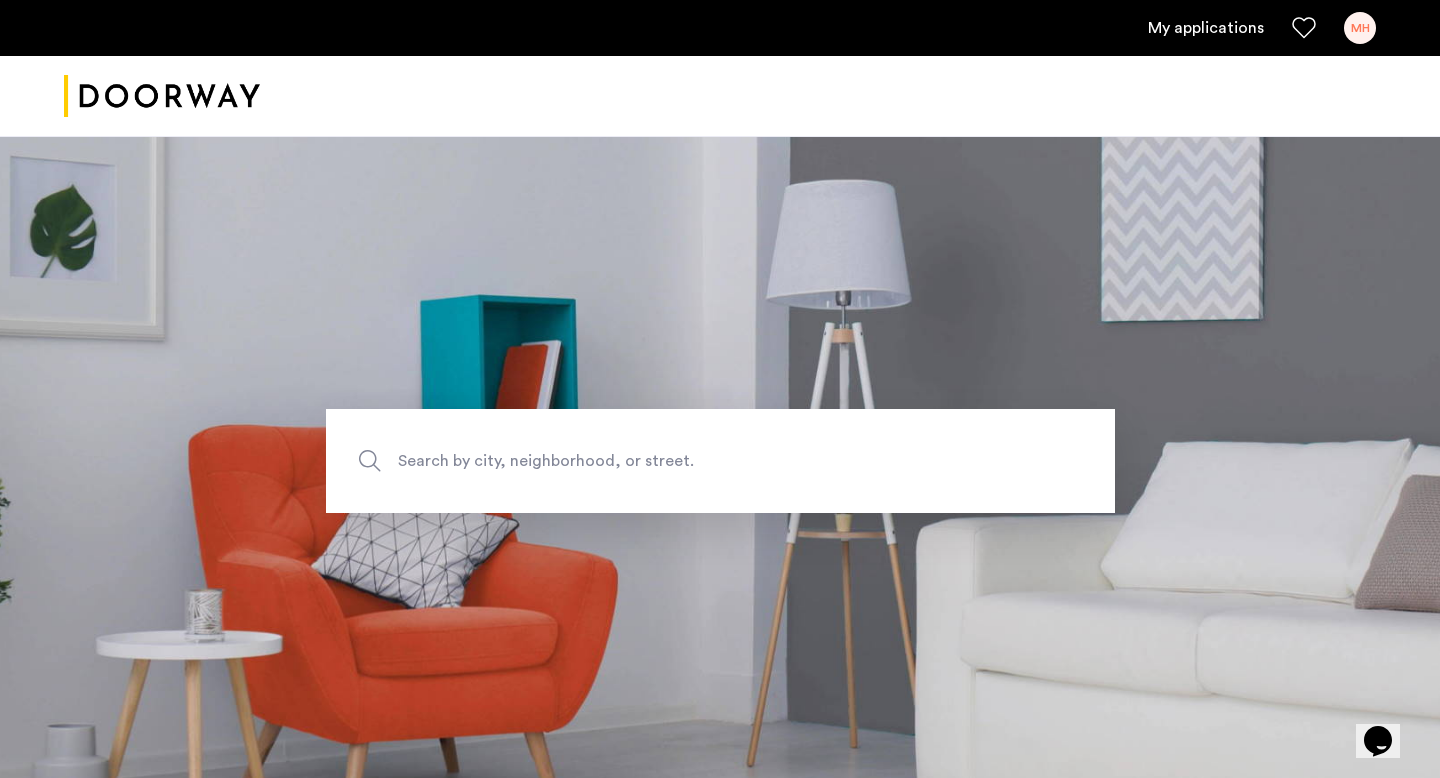 click on "MH" at bounding box center (1360, 28) 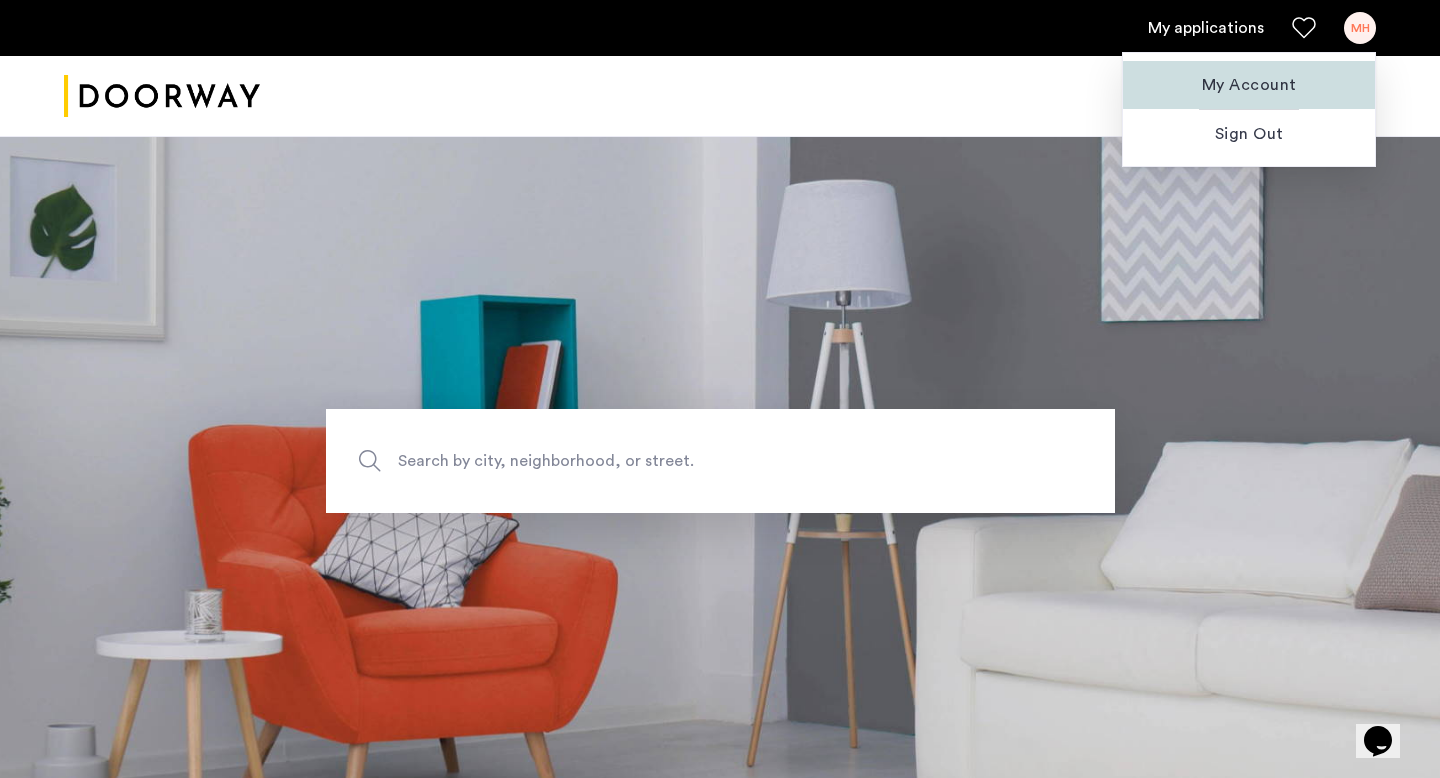 click on "My Account" at bounding box center [1249, 85] 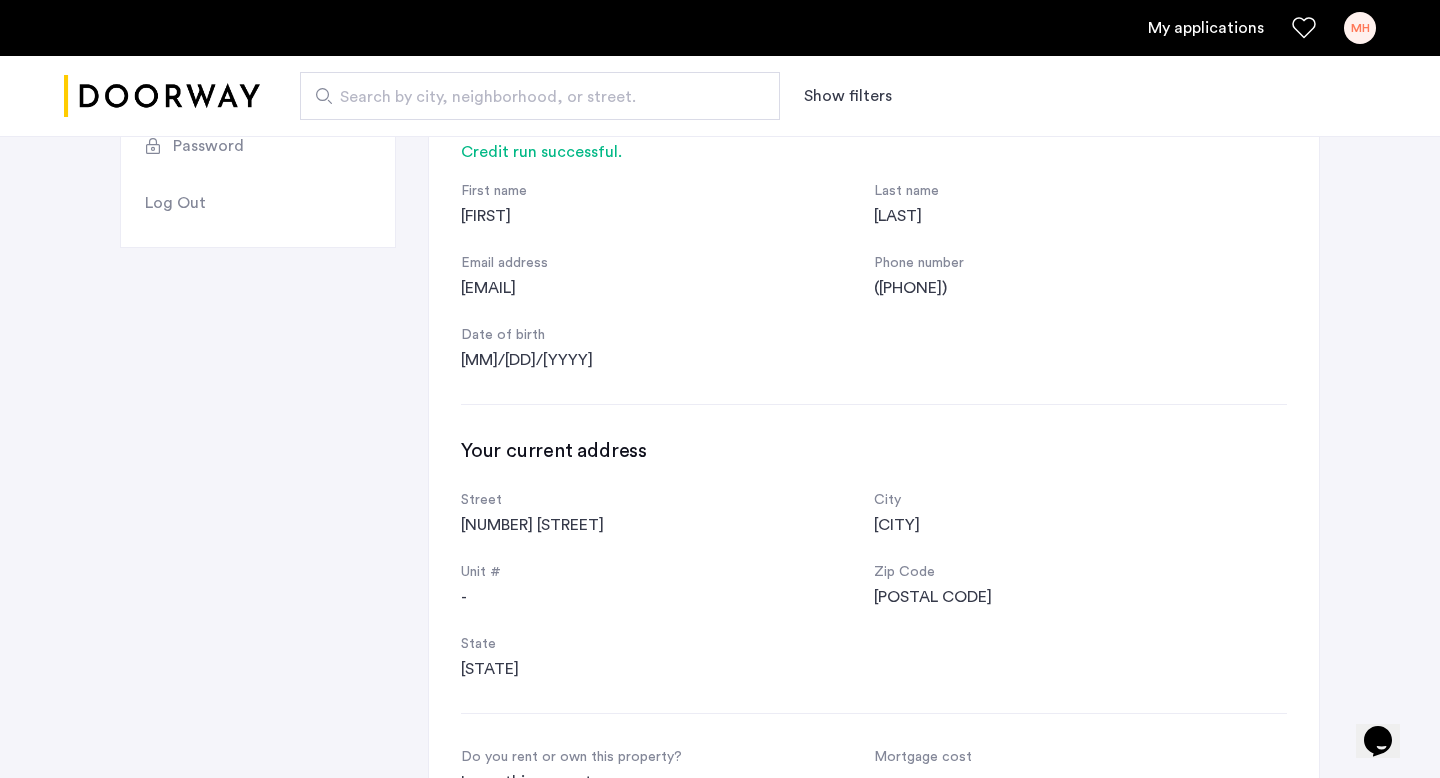 scroll, scrollTop: 0, scrollLeft: 0, axis: both 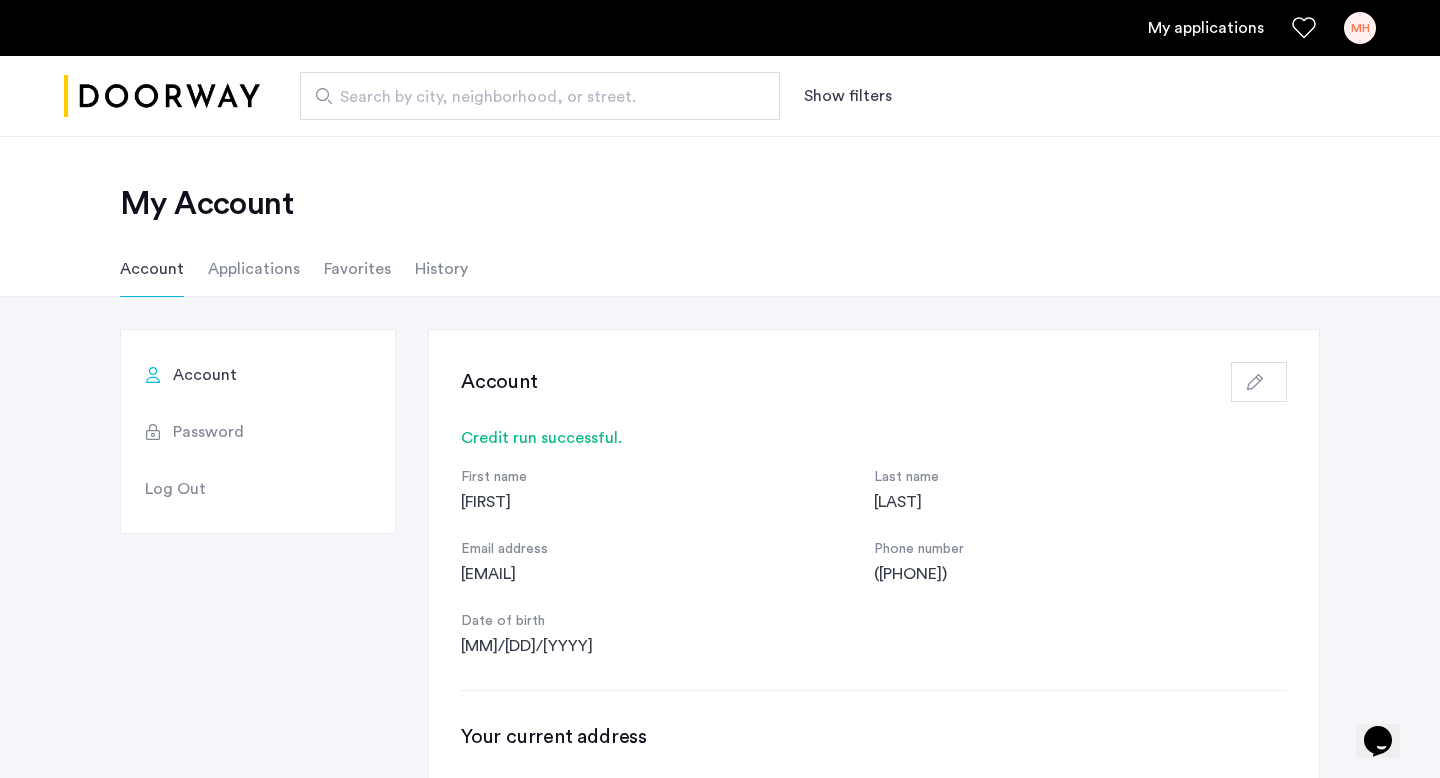 click on "Applications" 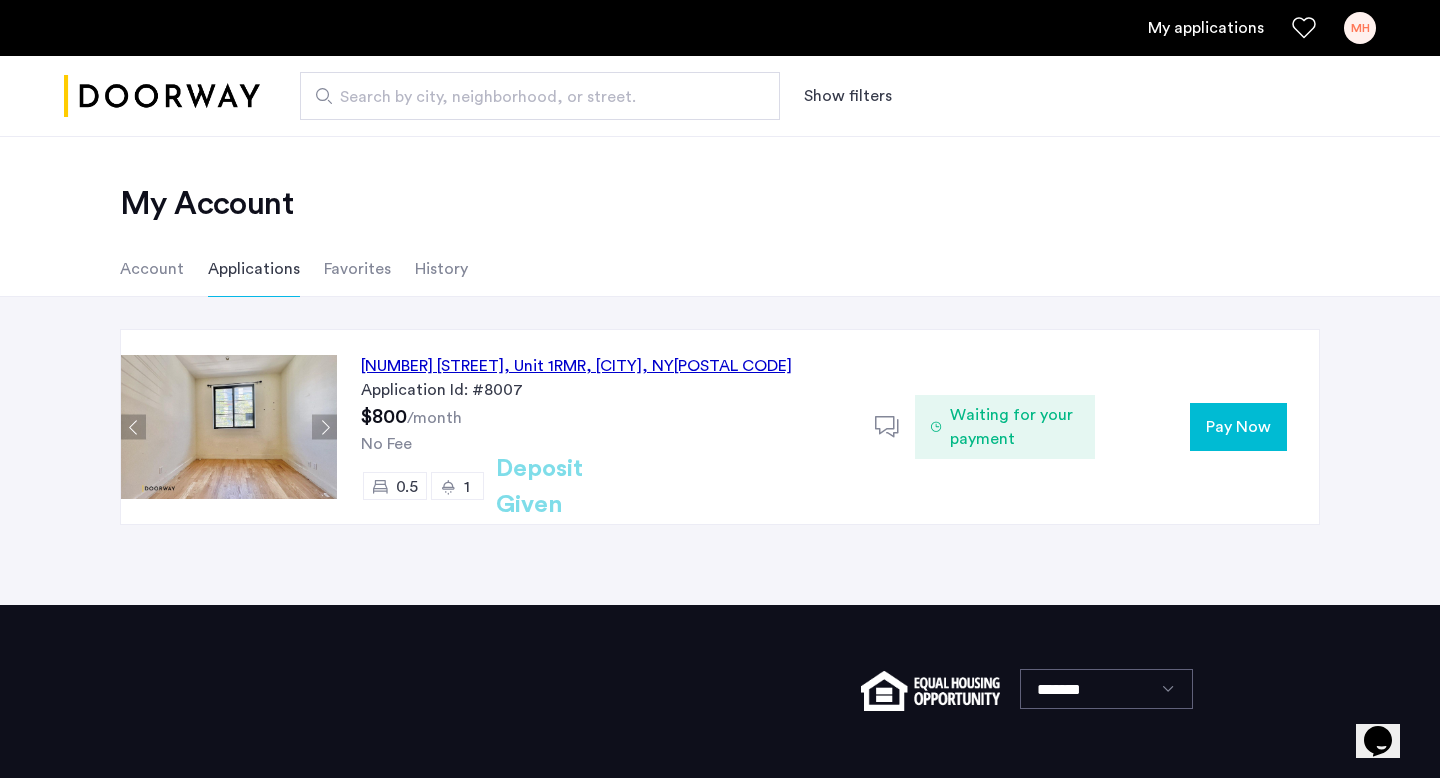 click on "Pay Now" 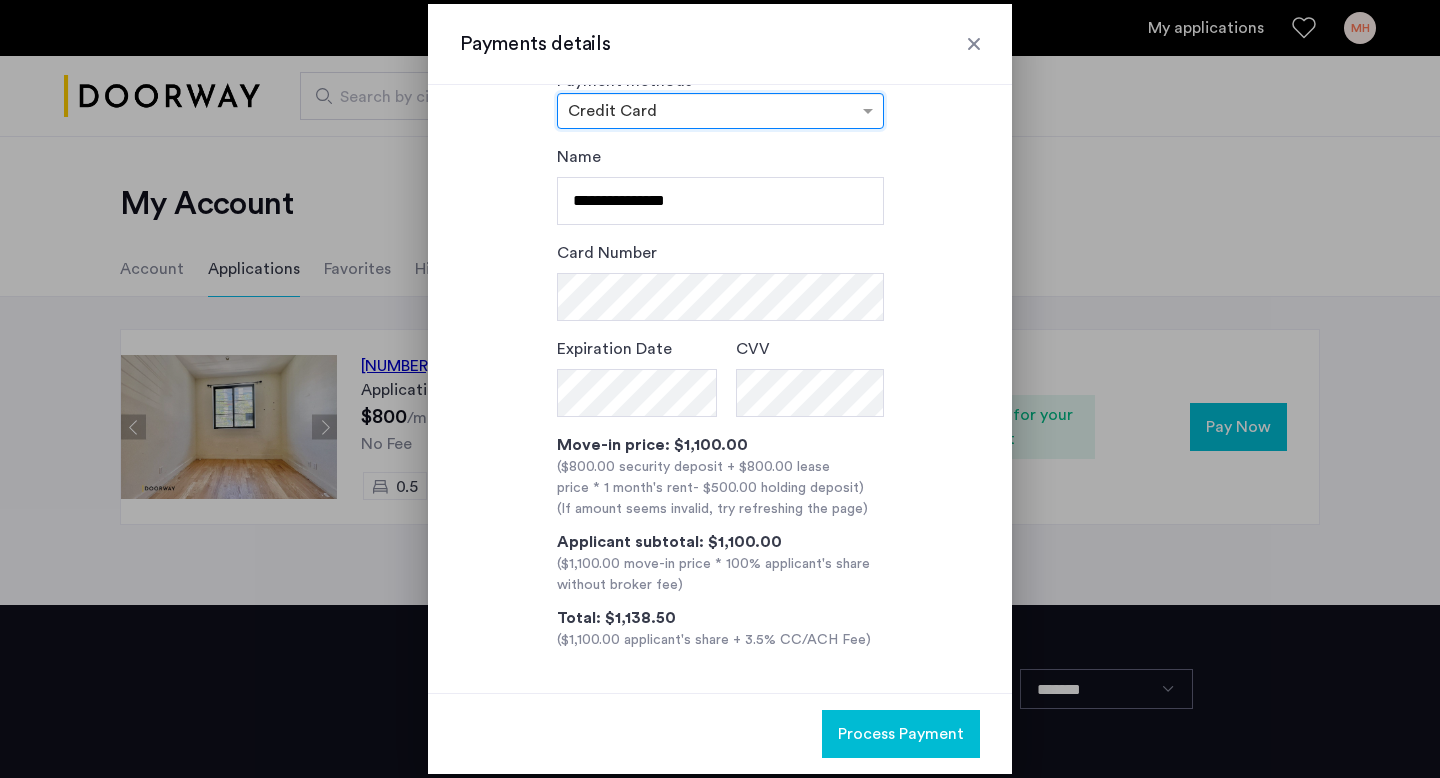 scroll, scrollTop: 0, scrollLeft: 0, axis: both 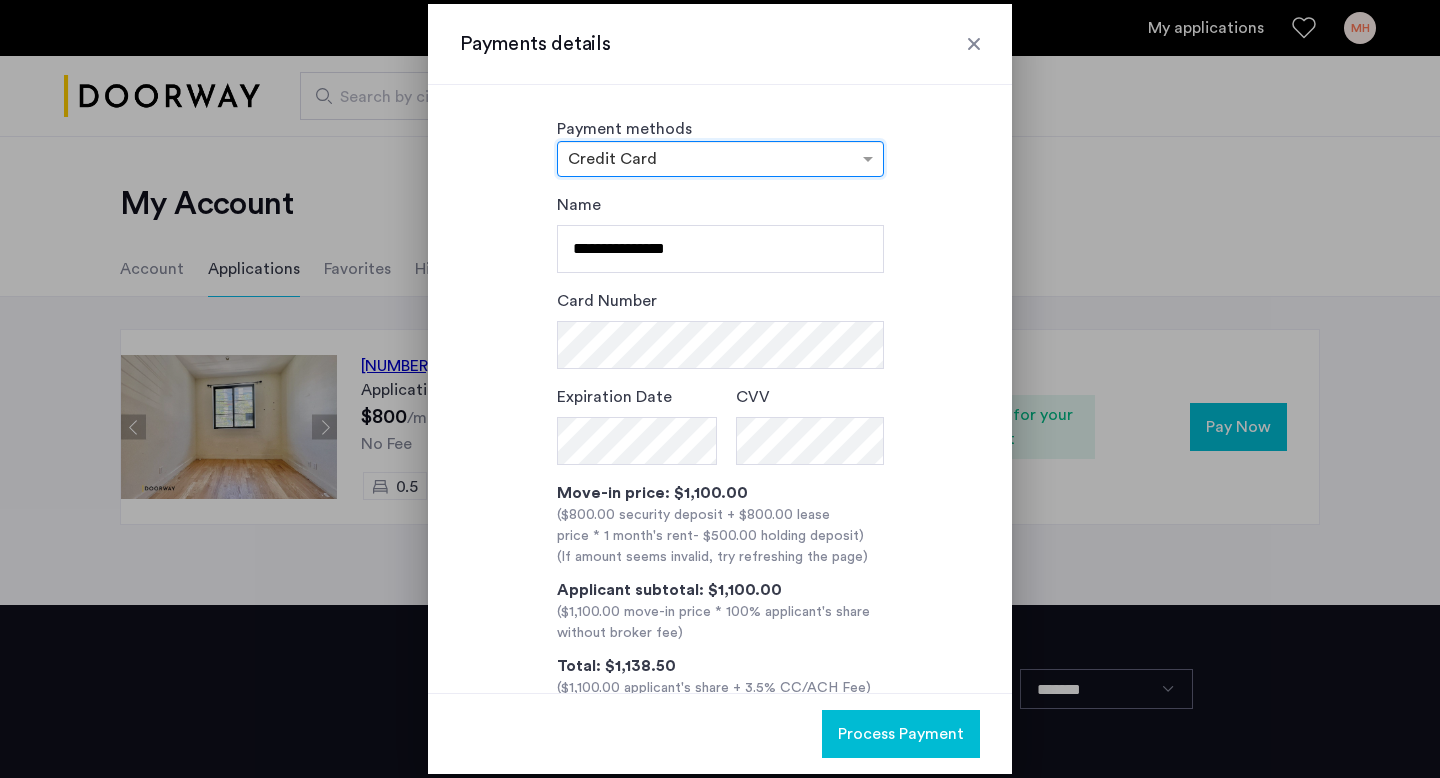 click at bounding box center (974, 44) 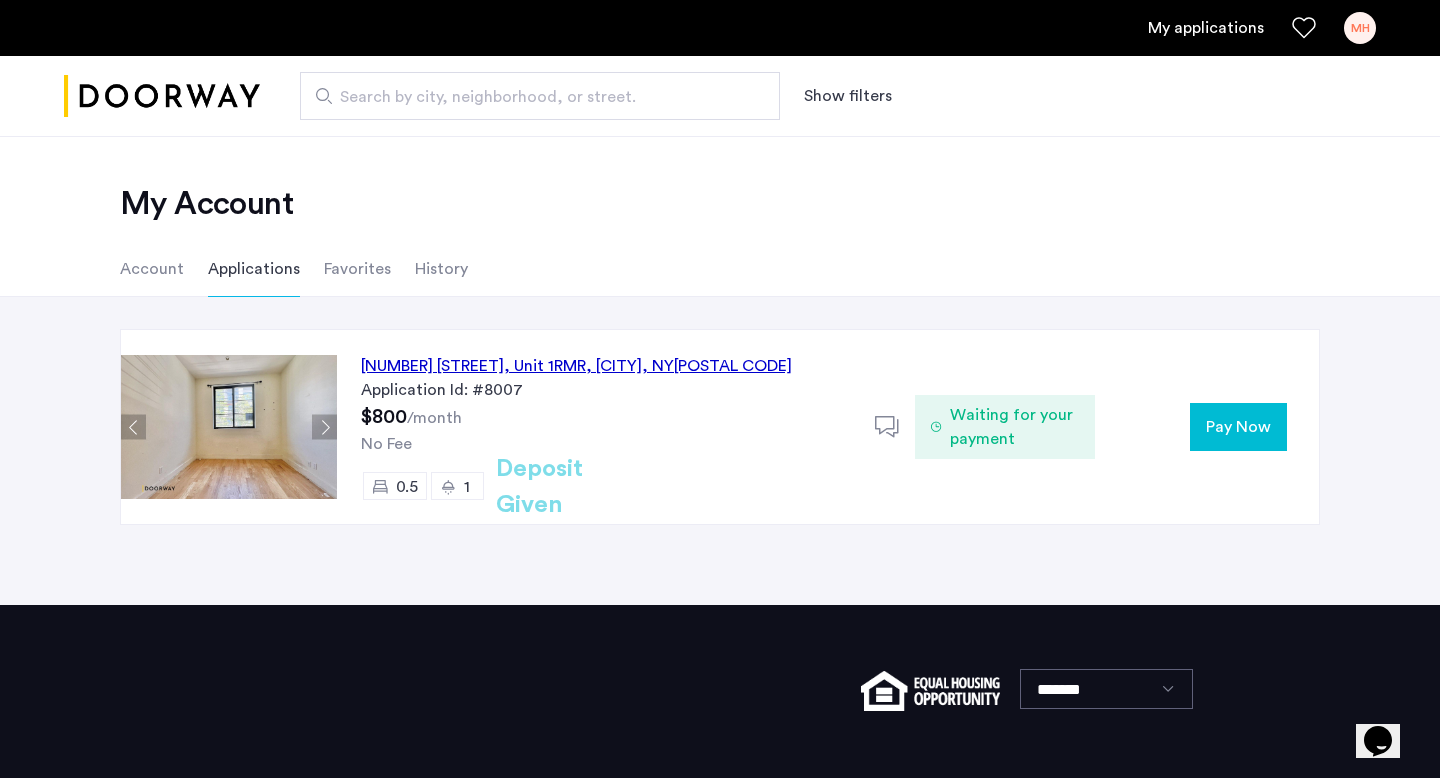 click on "[NUMBER] [STREET], Unit [UNIT], [CITY], NY [POSTAL CODE] Application Id: #8007 $800  /month No Fee 0.5 1 Deposit Given Deposit Given  Waiting for your payment  Pay Now  Back  page  1 / 1  You're on page  1  Next  page" 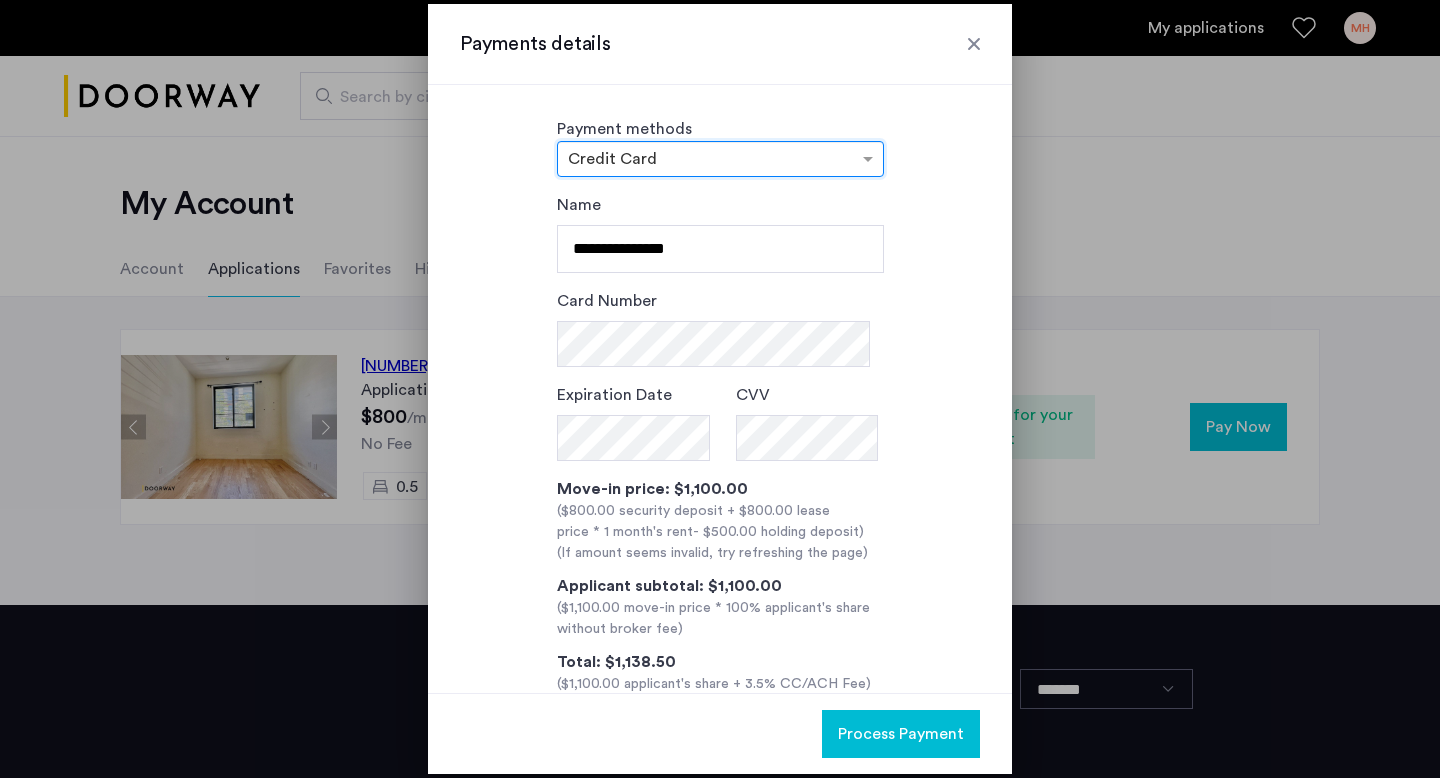 scroll, scrollTop: 48, scrollLeft: 0, axis: vertical 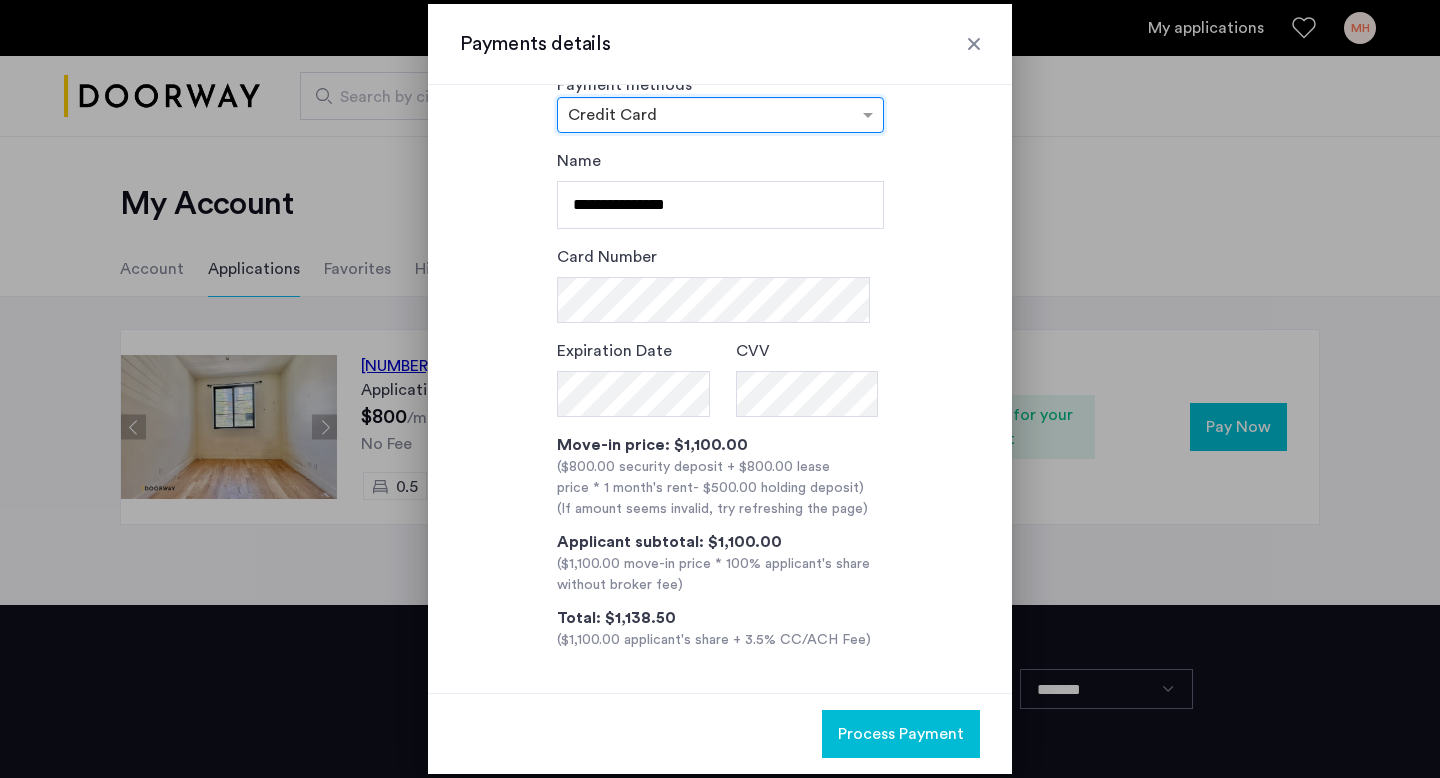 click at bounding box center (974, 44) 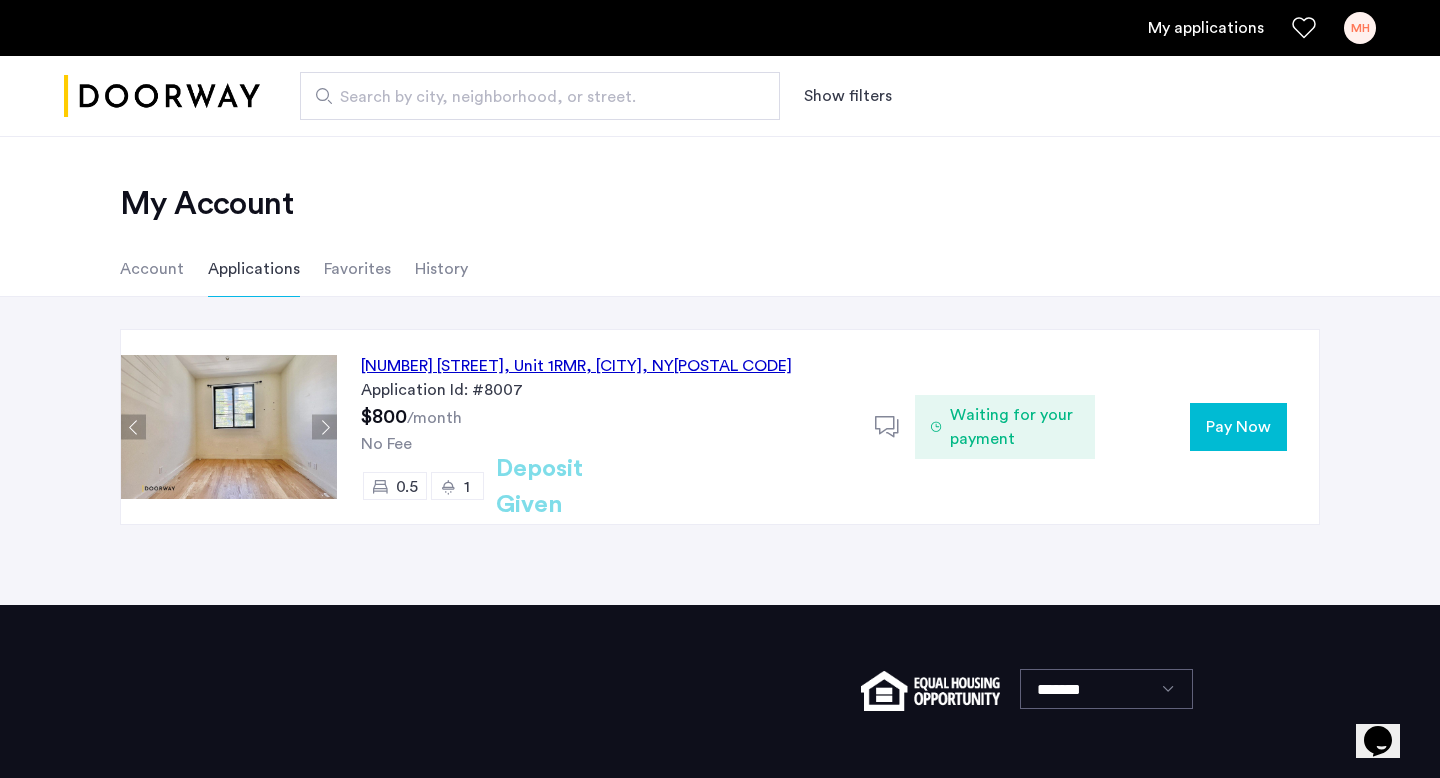 click on "Pay Now" 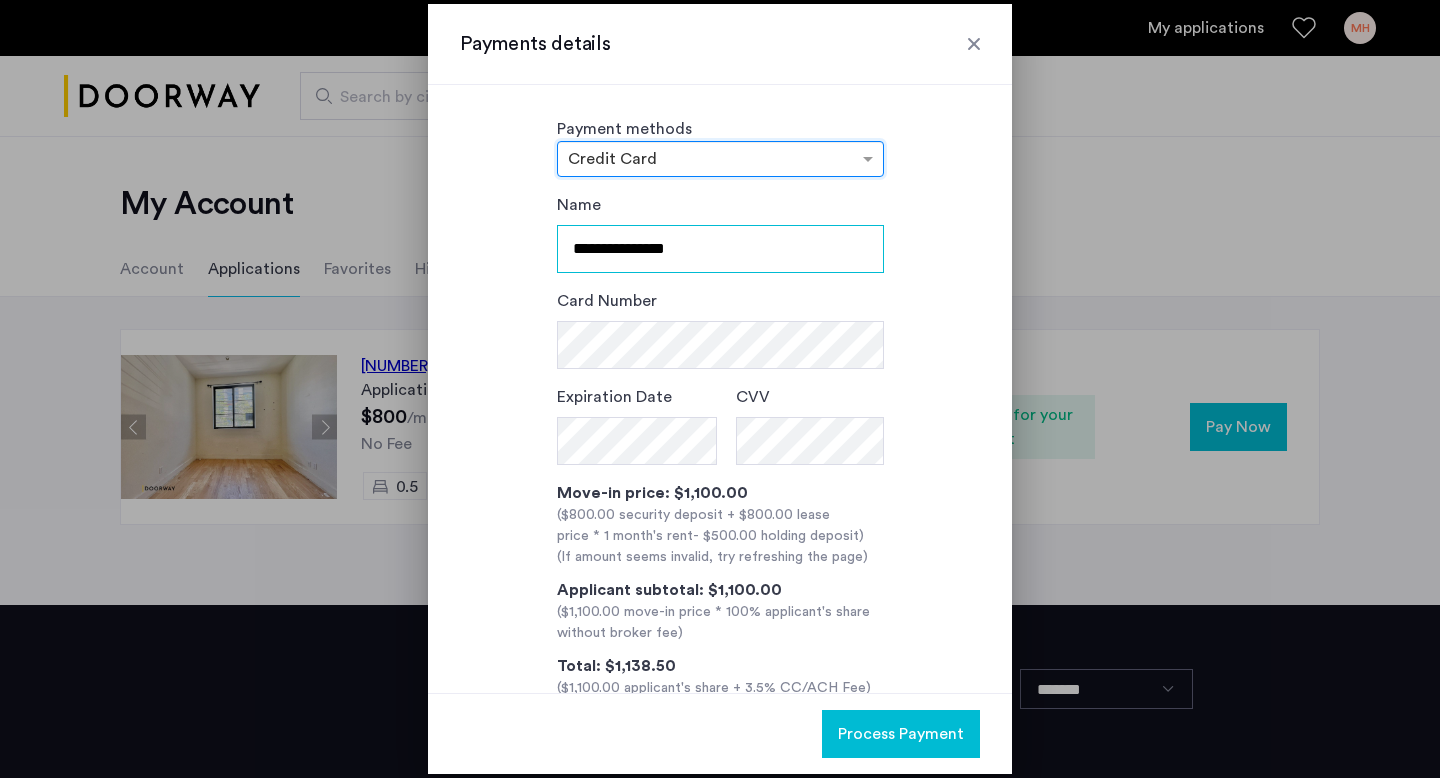 click on "**********" at bounding box center (720, 249) 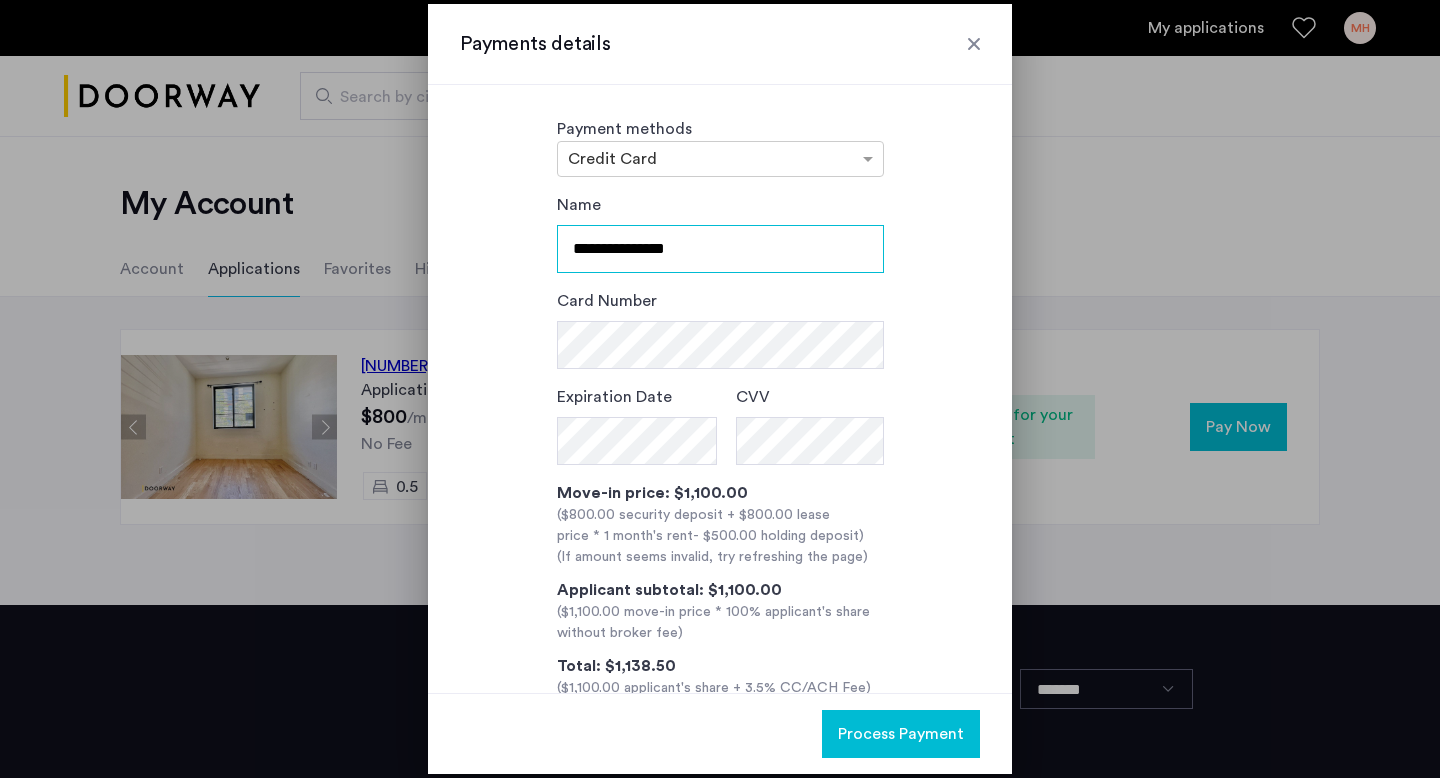 click on "**********" at bounding box center [720, 249] 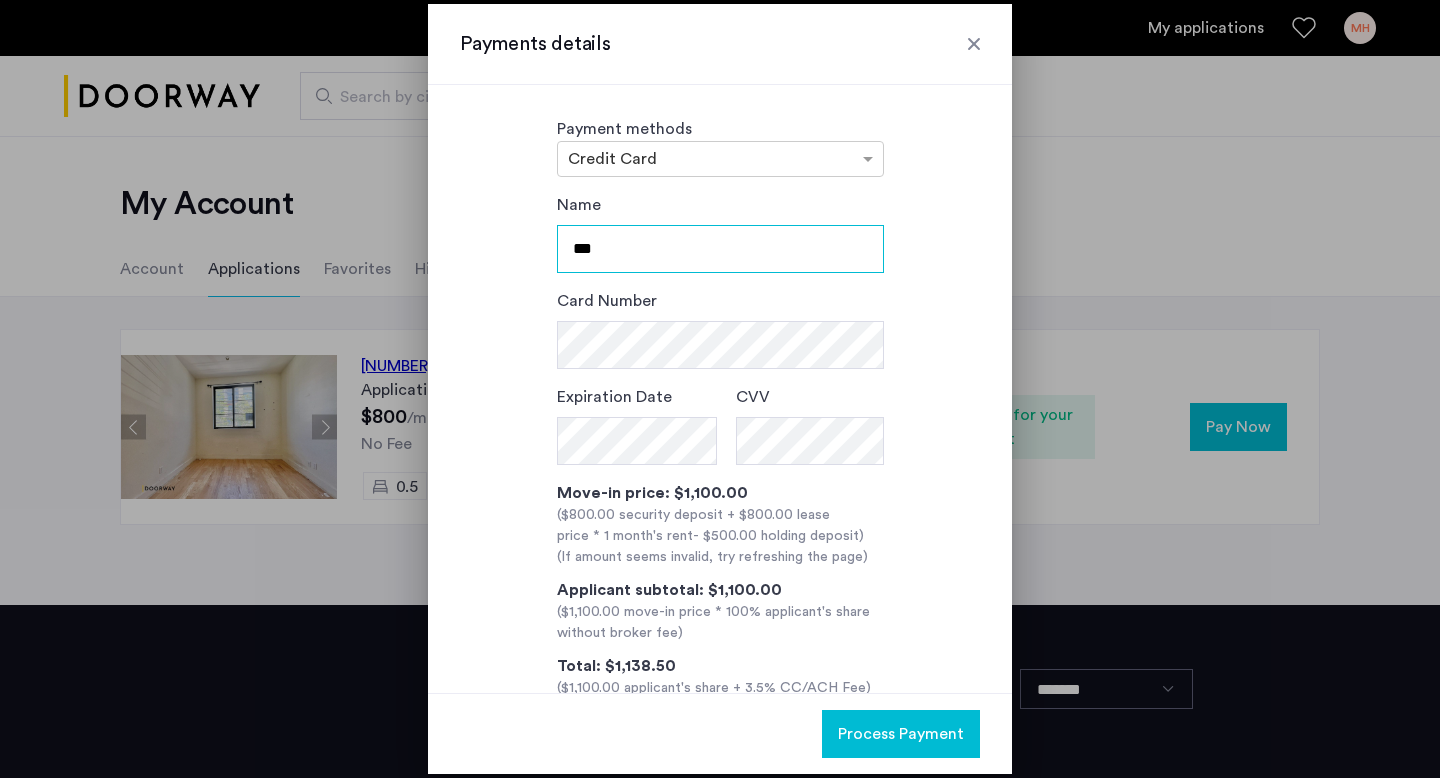 type on "**********" 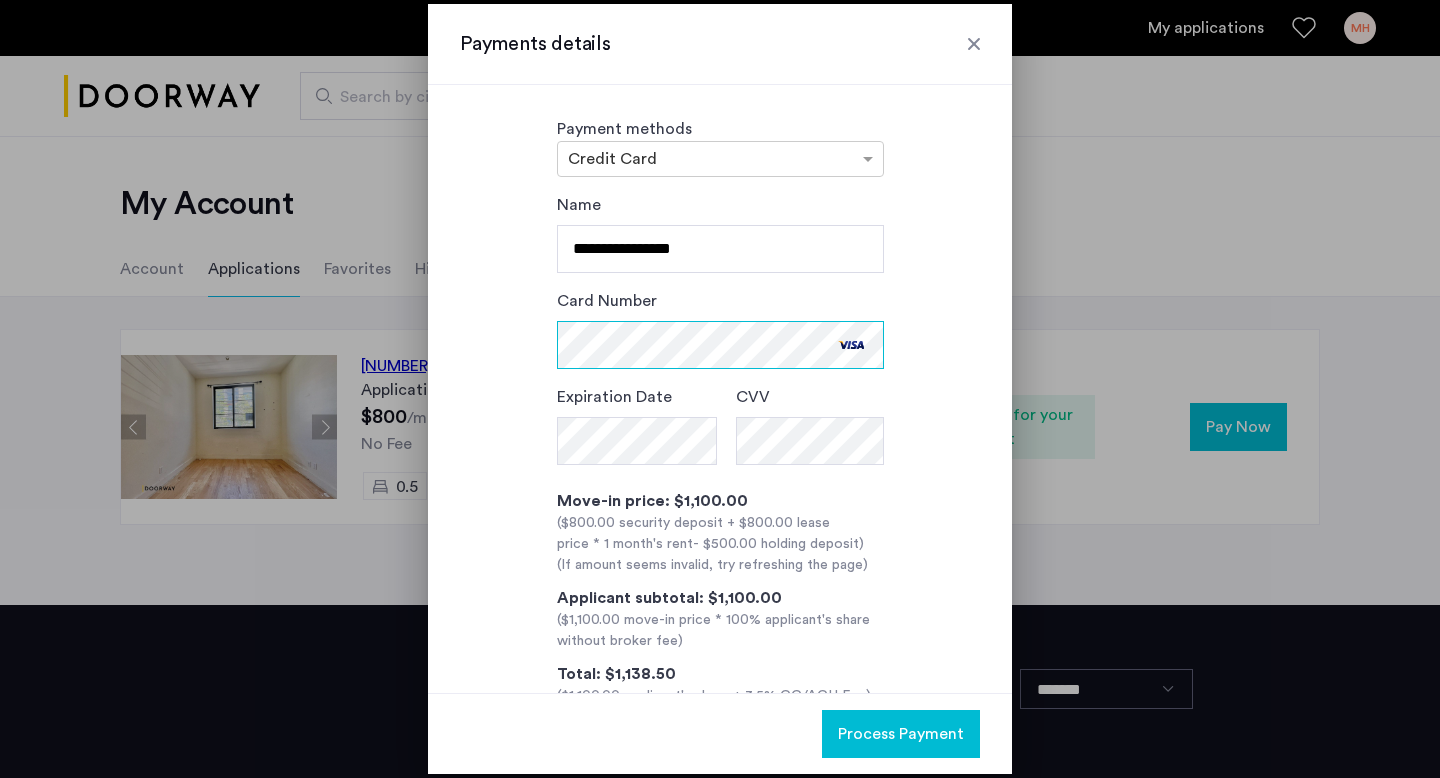 scroll, scrollTop: 56, scrollLeft: 0, axis: vertical 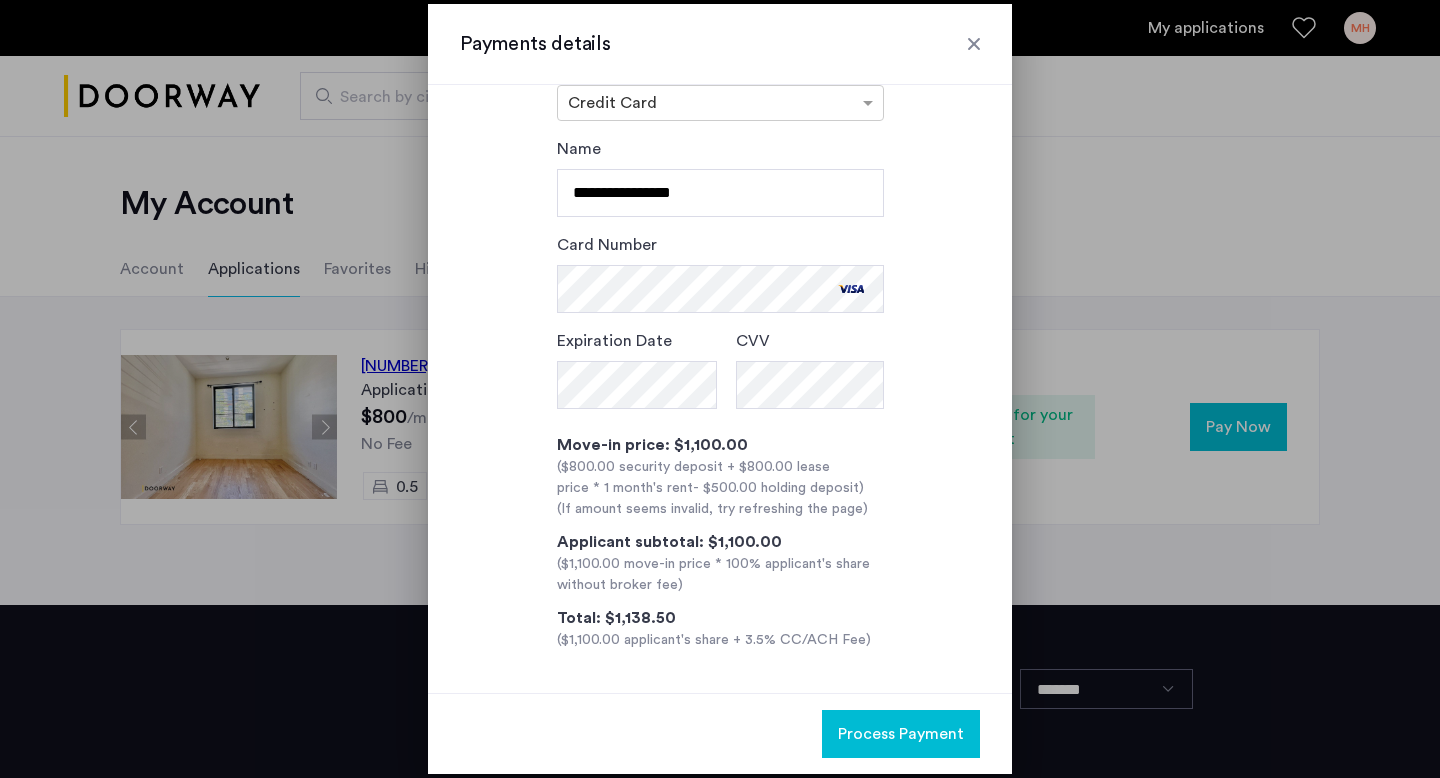 click on "Process Payment" at bounding box center (901, 734) 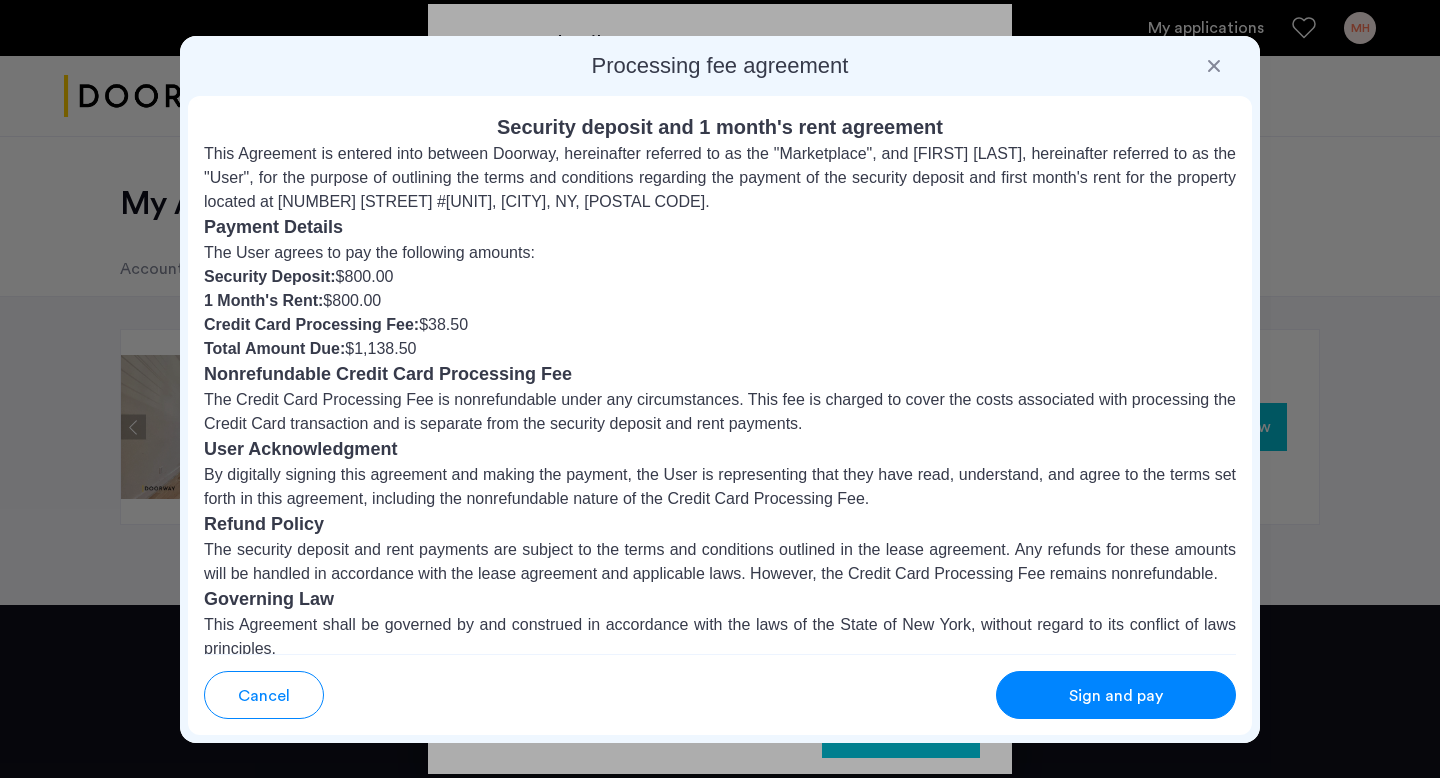 click on "Sign and pay" at bounding box center (1116, 696) 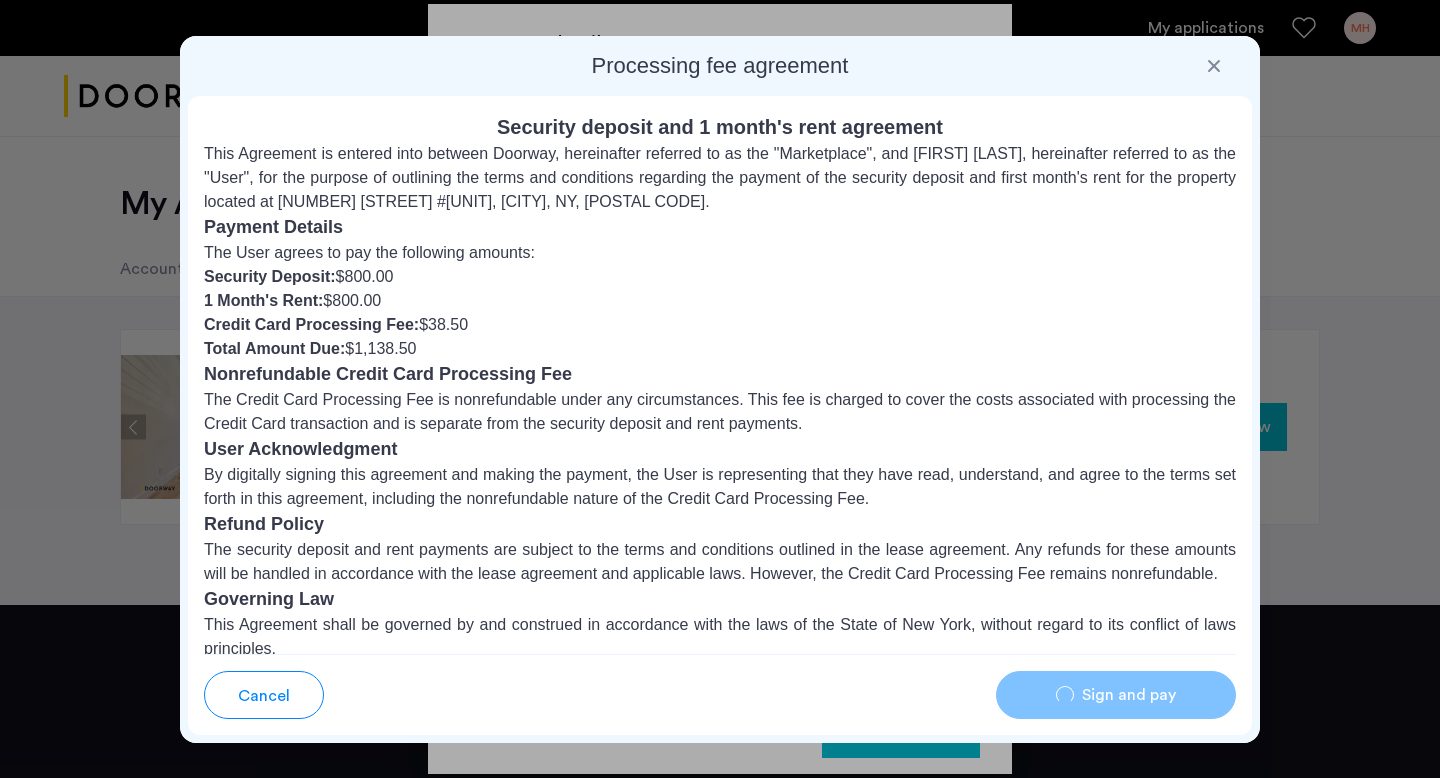 scroll, scrollTop: 226, scrollLeft: 0, axis: vertical 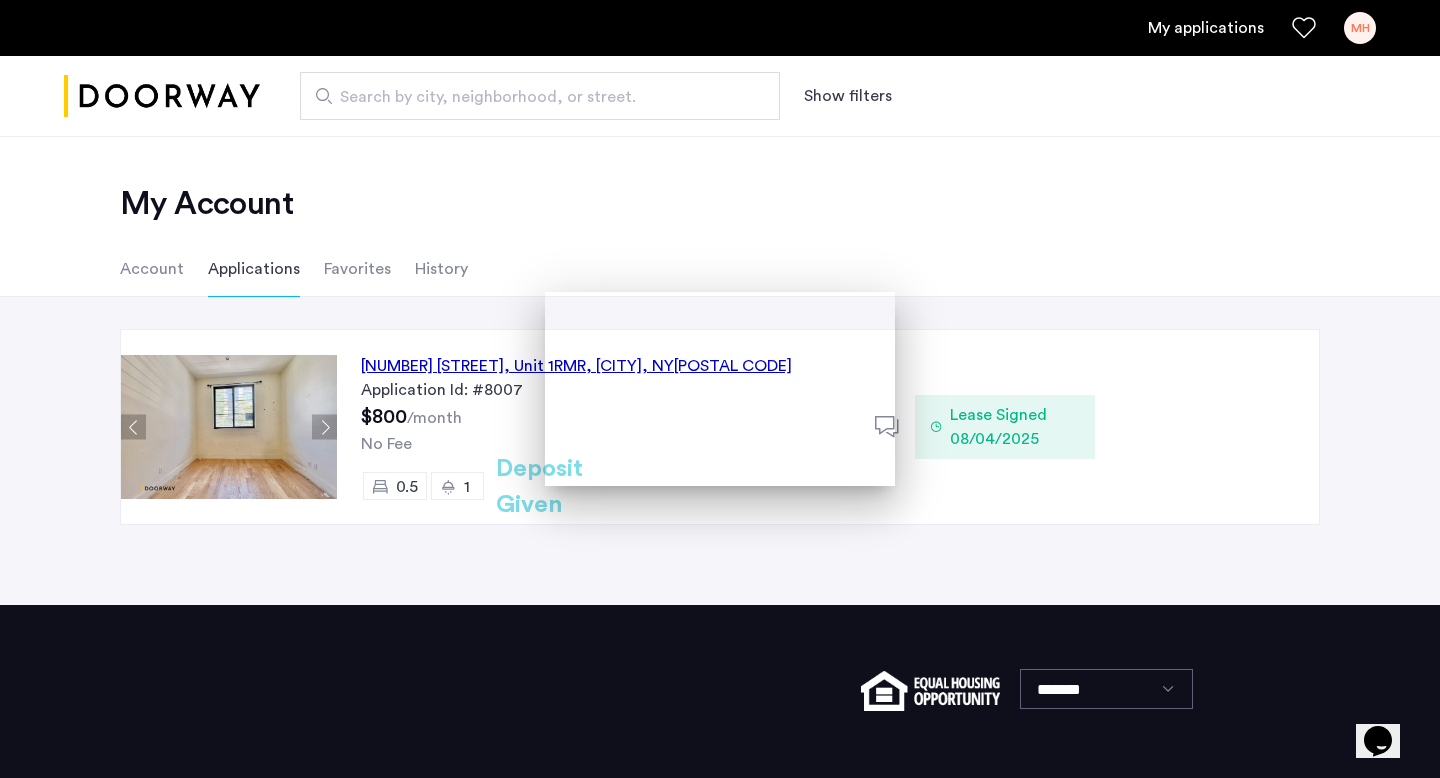 click 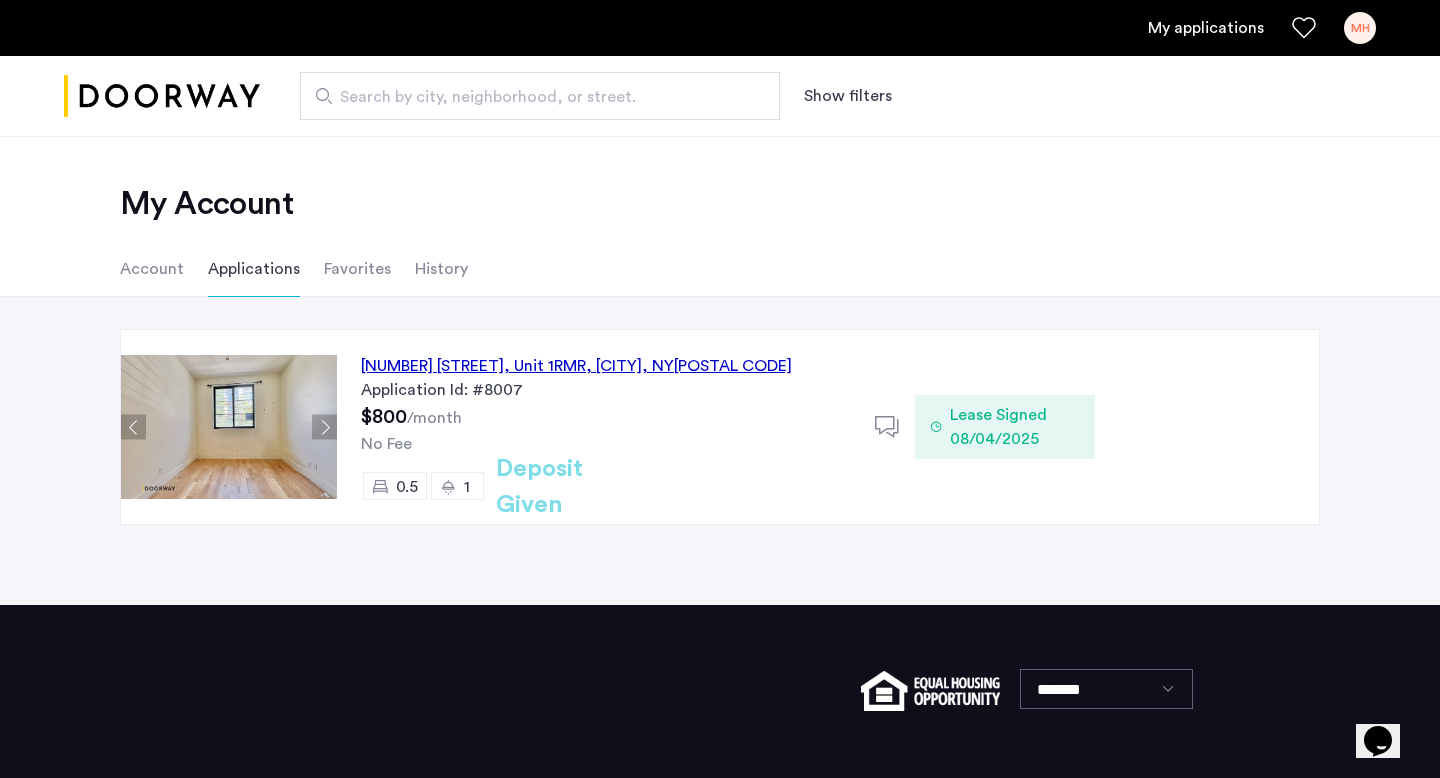 click on "Lease Signed 08/04/2025" 